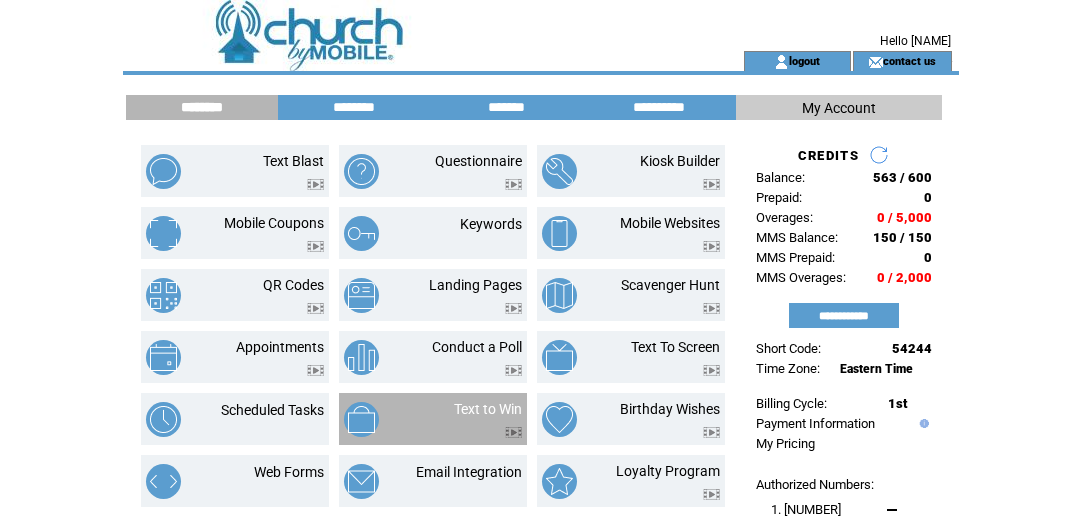scroll, scrollTop: 0, scrollLeft: 0, axis: both 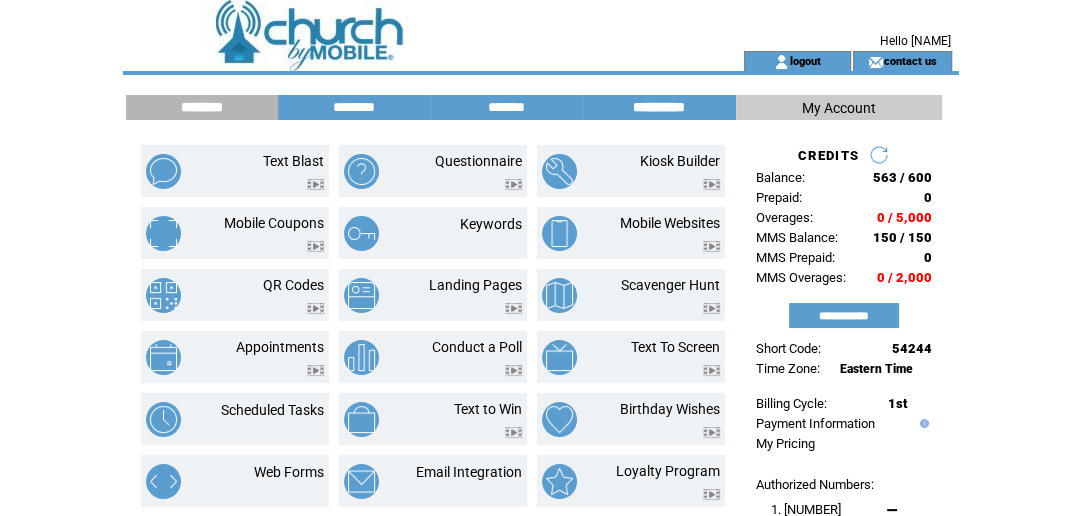 click on "**********" at bounding box center (659, 107) 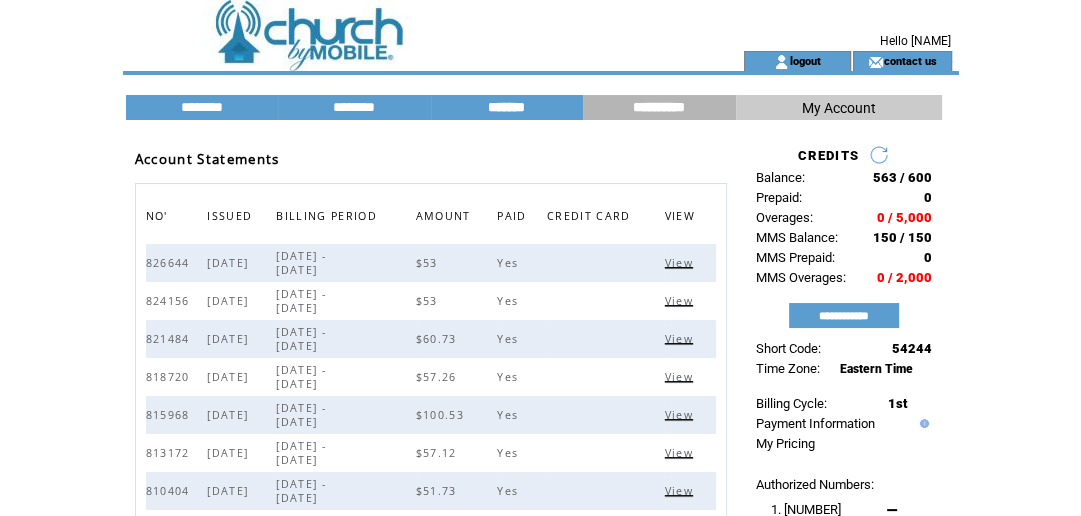 click on "*******" at bounding box center (507, 107) 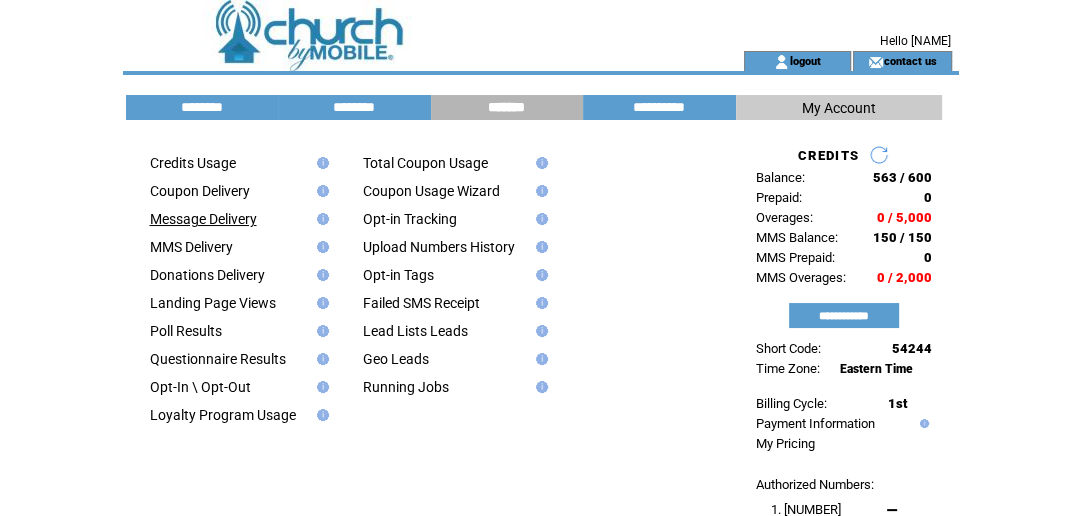 click on "Message Delivery" at bounding box center [203, 219] 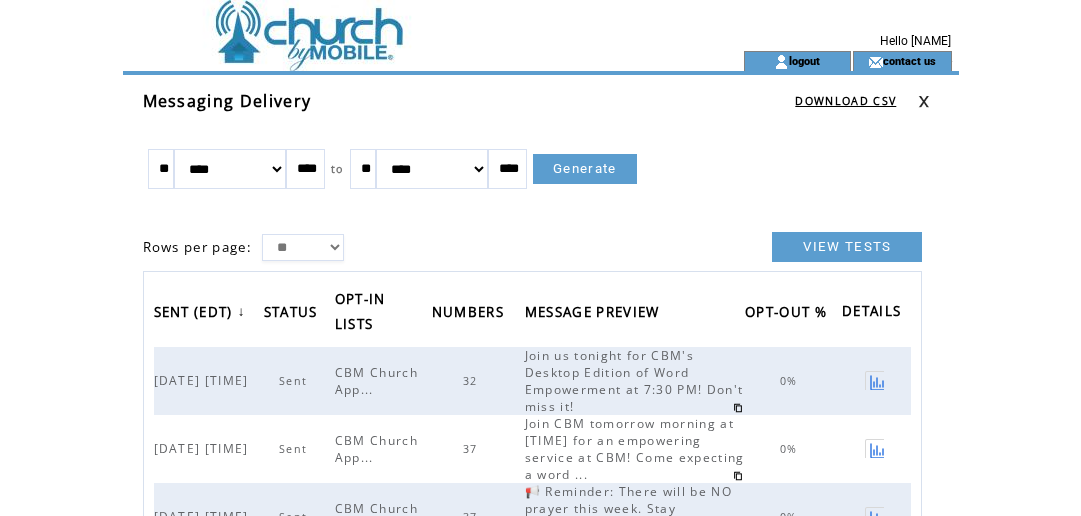 scroll, scrollTop: 0, scrollLeft: 0, axis: both 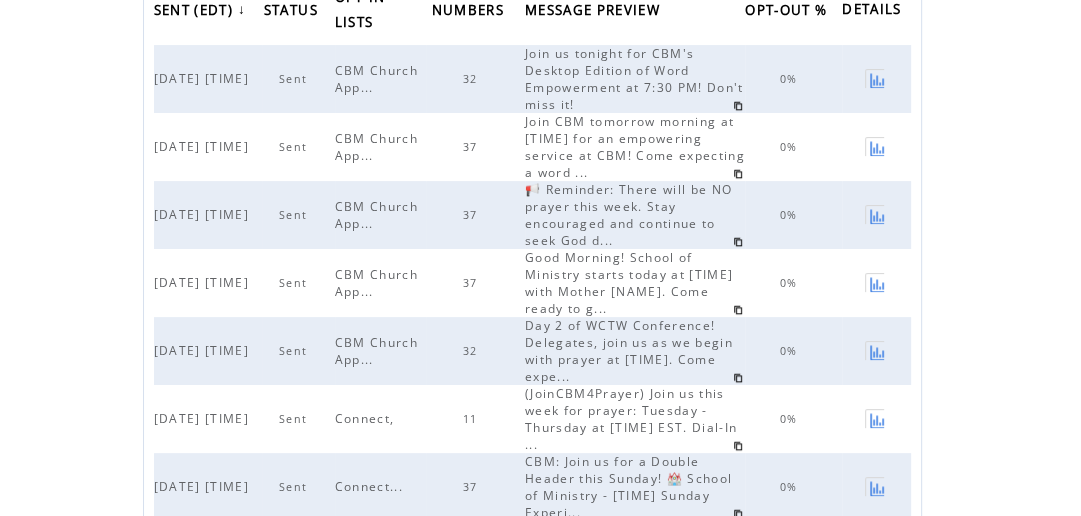 click at bounding box center [738, 310] 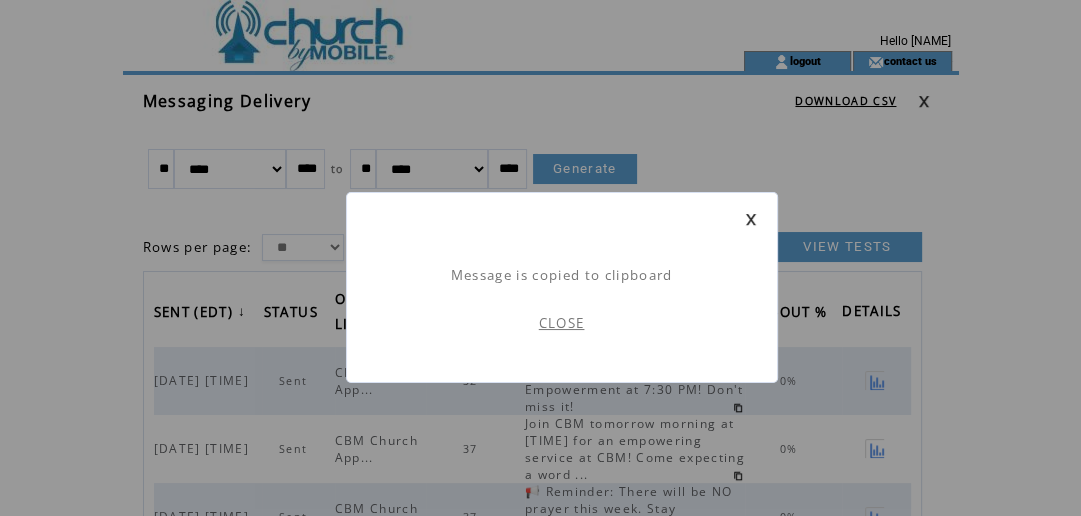 click on "CLOSE" at bounding box center [562, 323] 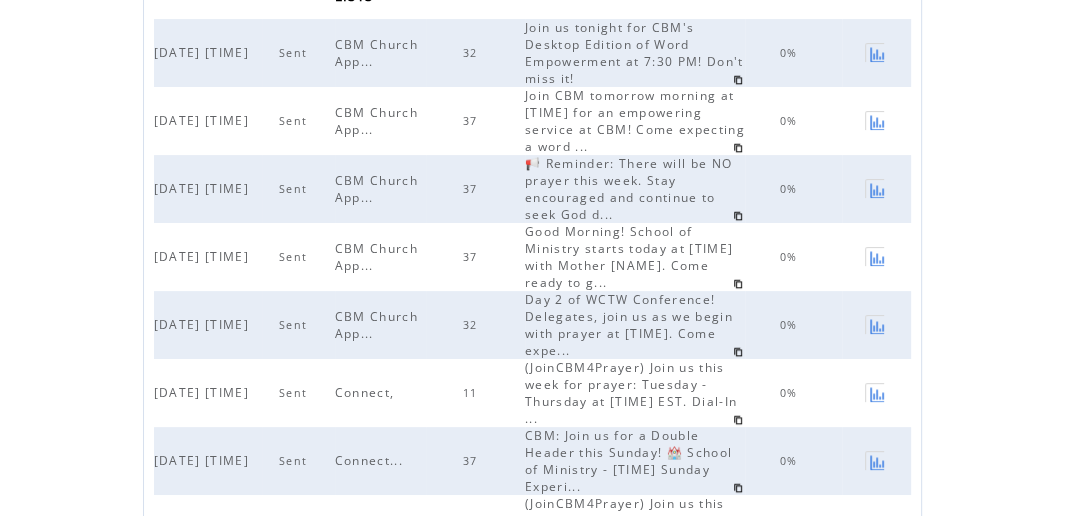 scroll, scrollTop: 389, scrollLeft: 0, axis: vertical 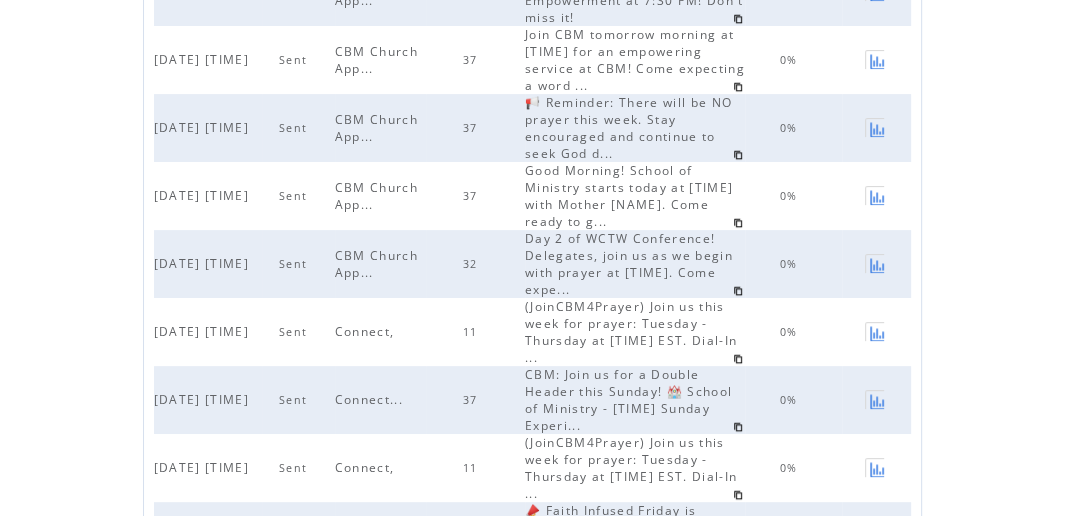 click at bounding box center (738, 427) 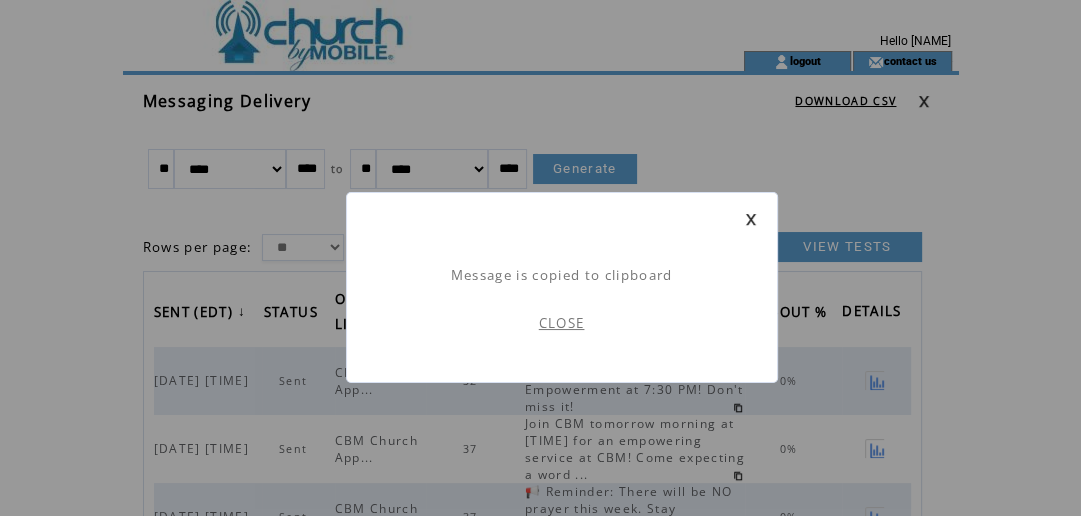 click on "CLOSE" at bounding box center (562, 323) 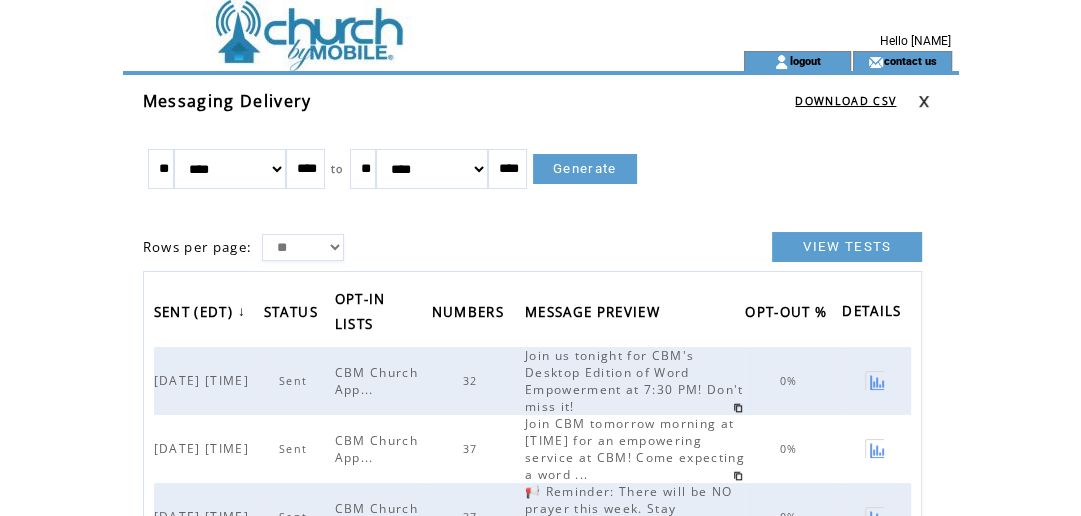 scroll, scrollTop: 0, scrollLeft: 0, axis: both 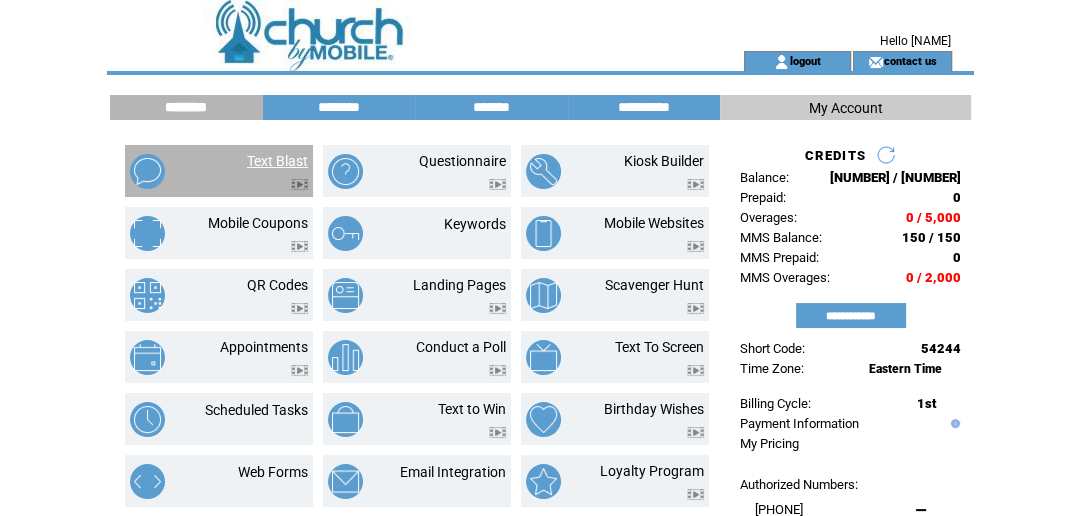 click on "Text Blast" at bounding box center [277, 161] 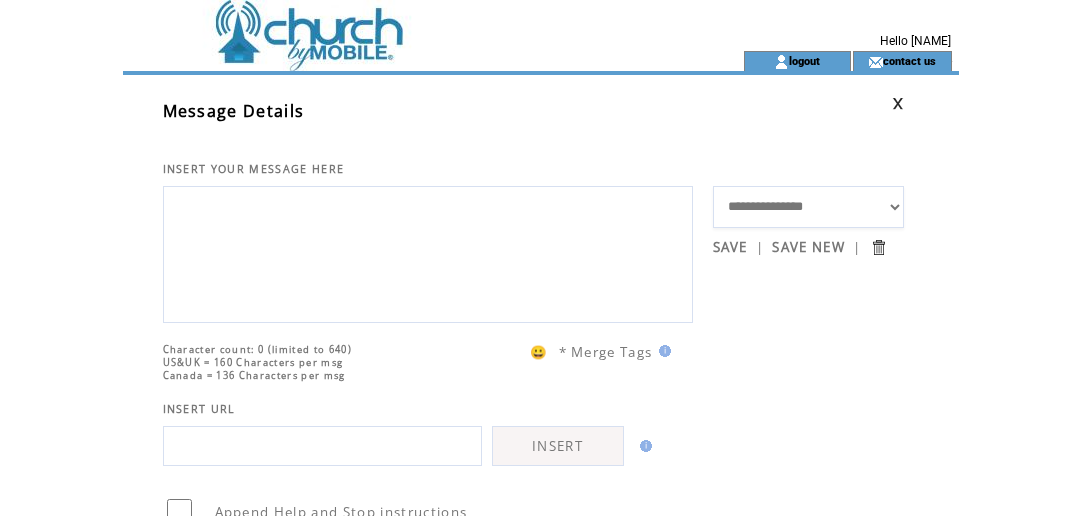 scroll, scrollTop: 0, scrollLeft: 0, axis: both 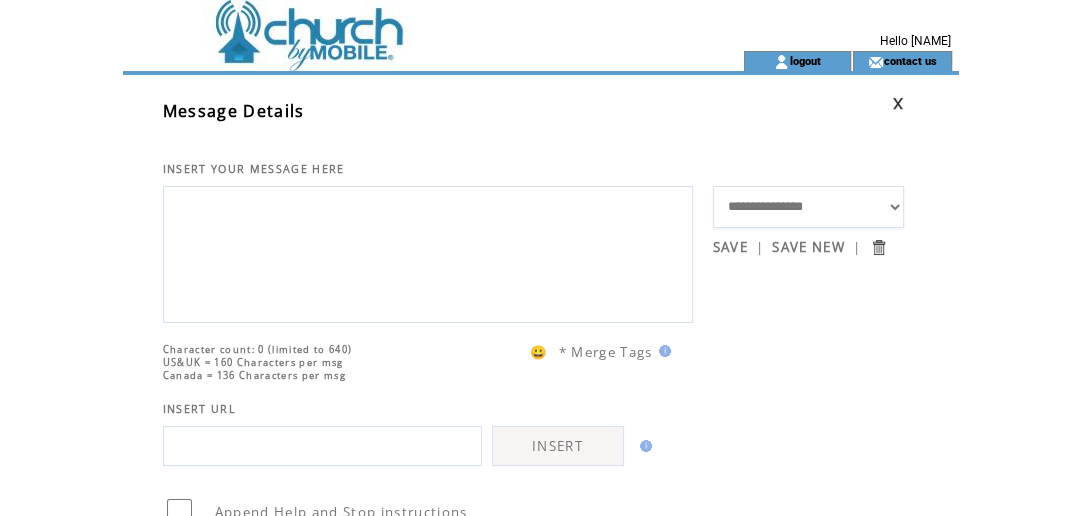 click at bounding box center (428, 252) 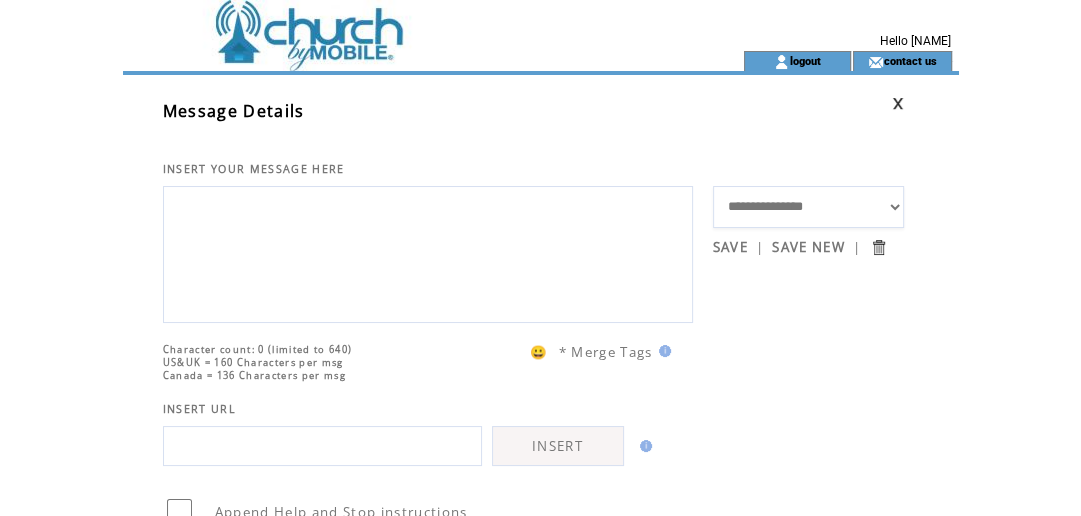 paste on "**********" 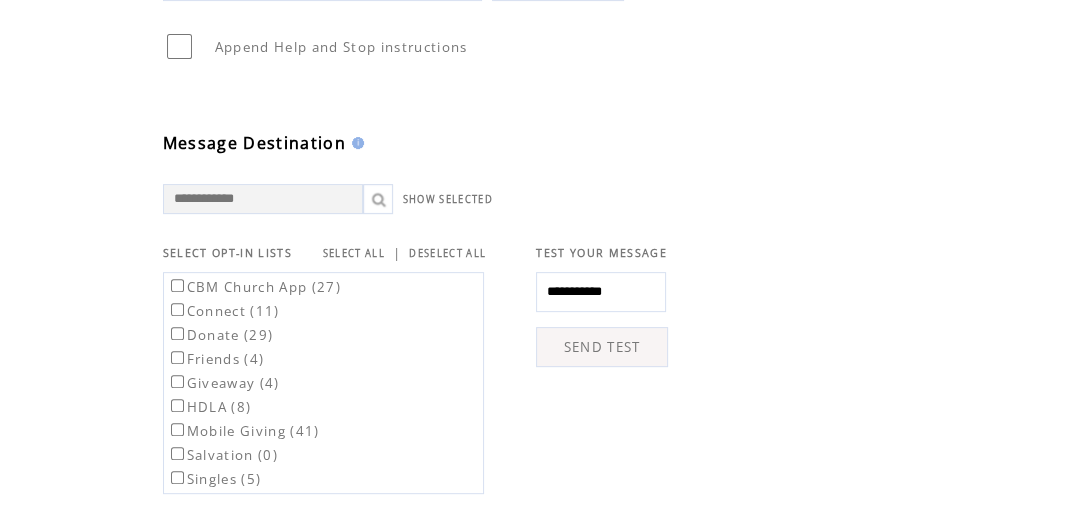 scroll, scrollTop: 489, scrollLeft: 0, axis: vertical 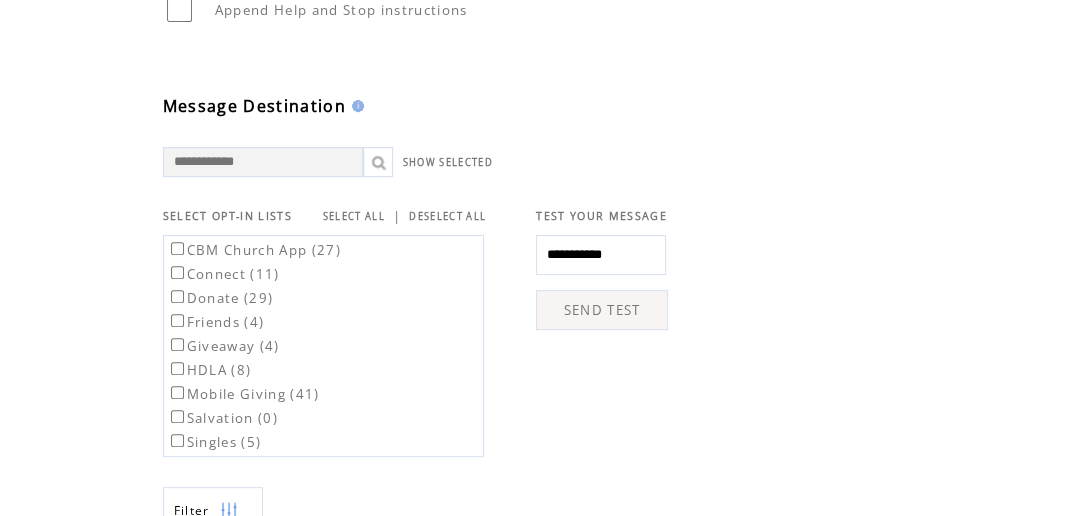type on "**********" 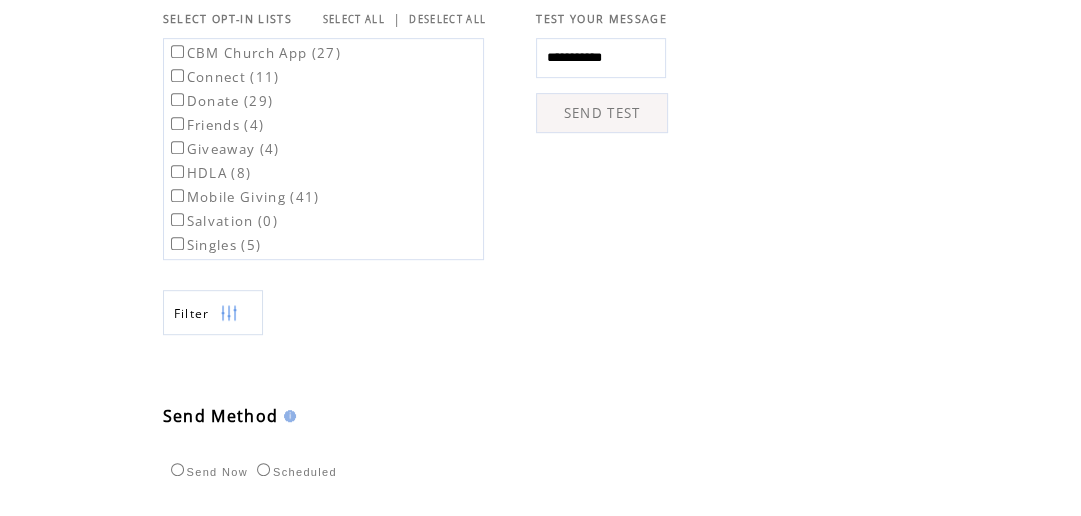 scroll, scrollTop: 800, scrollLeft: 0, axis: vertical 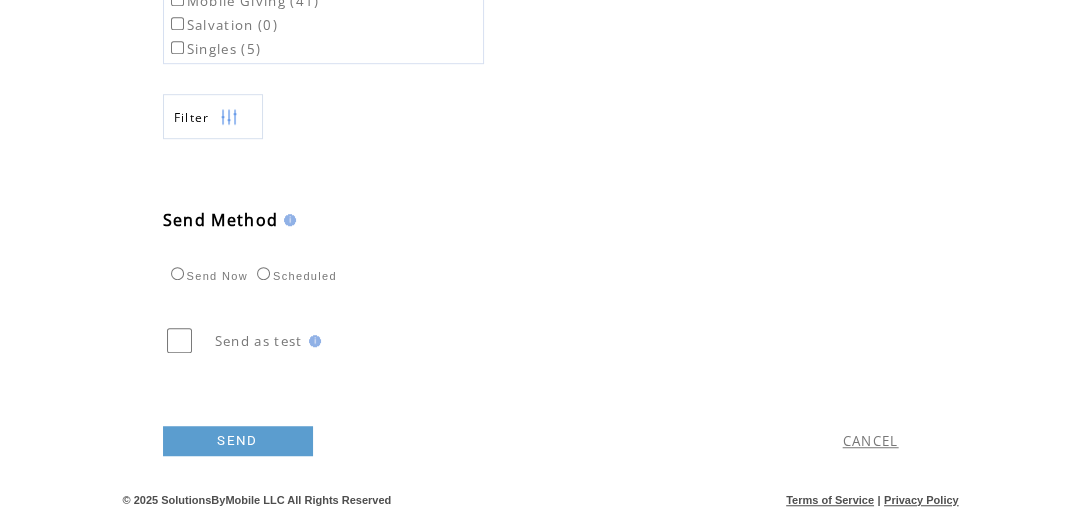 click on "SEND" at bounding box center (238, 441) 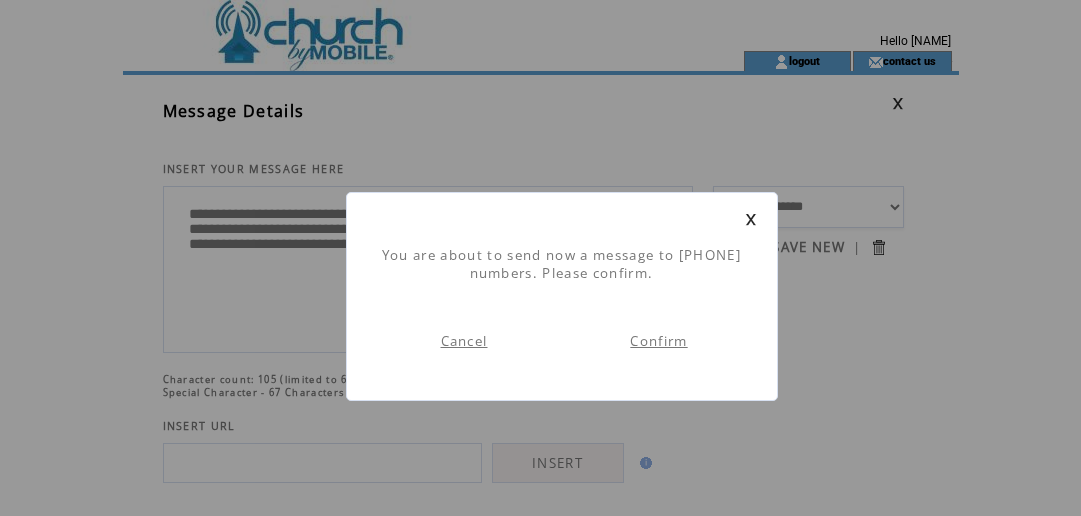 scroll, scrollTop: 0, scrollLeft: 0, axis: both 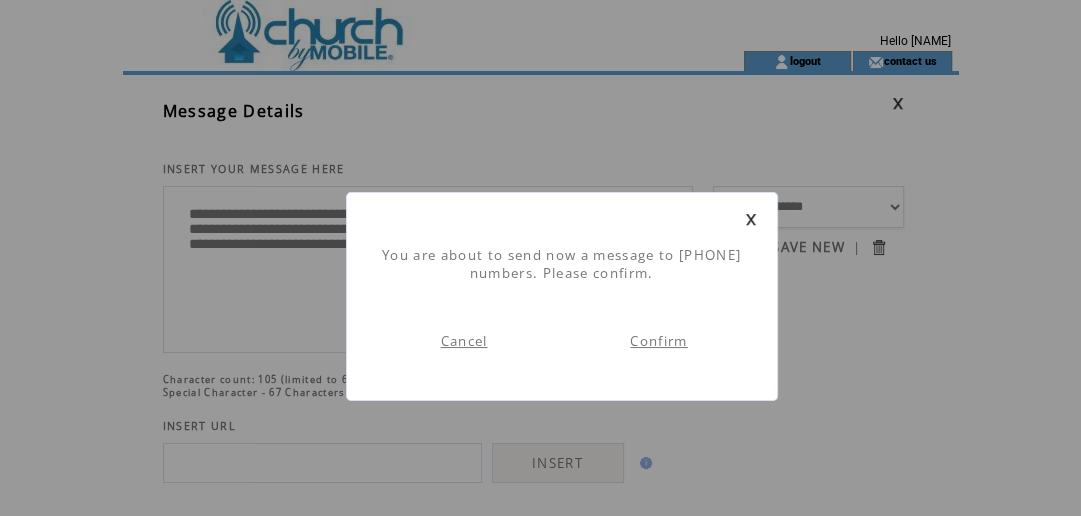 click at bounding box center (751, 219) 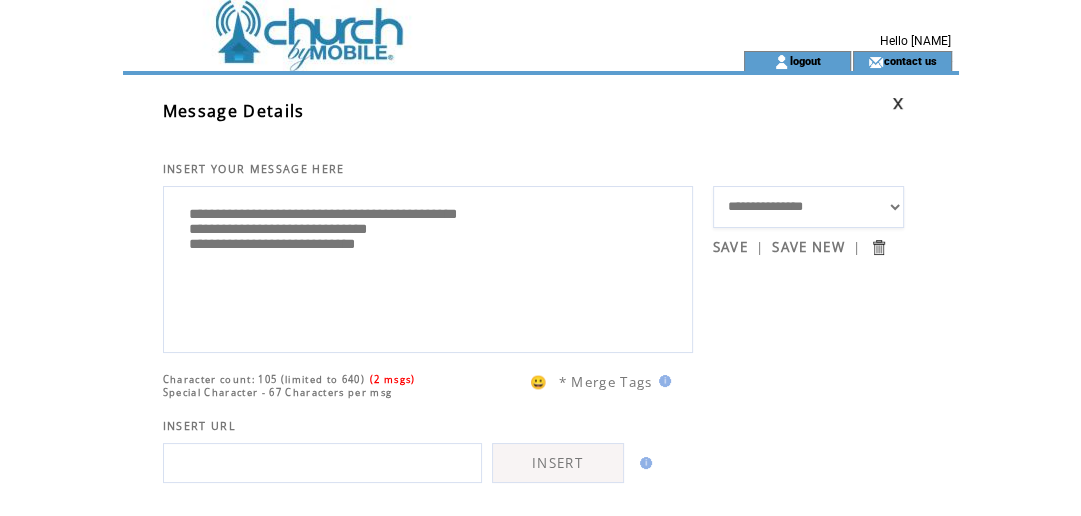 scroll, scrollTop: 0, scrollLeft: 0, axis: both 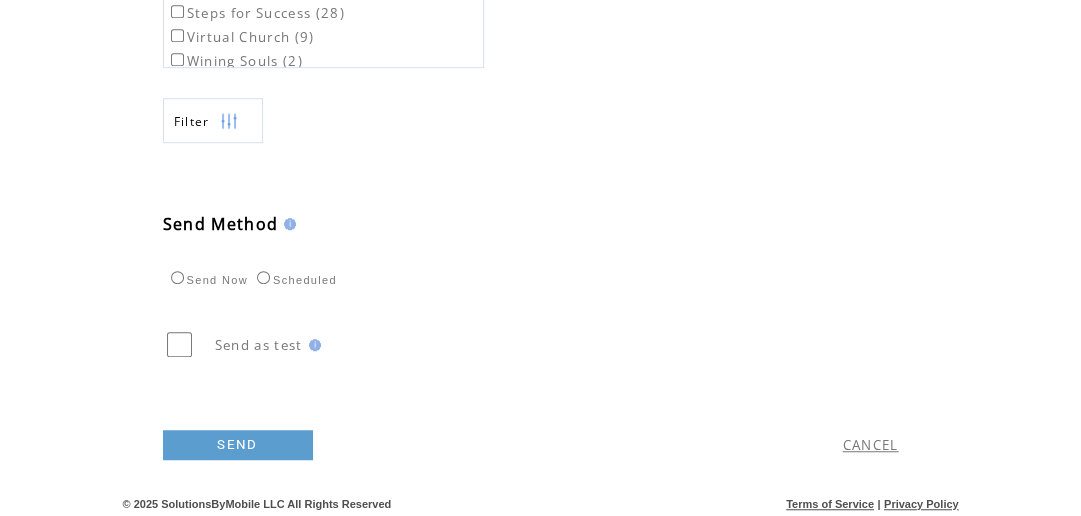 click on "SEND" at bounding box center (238, 445) 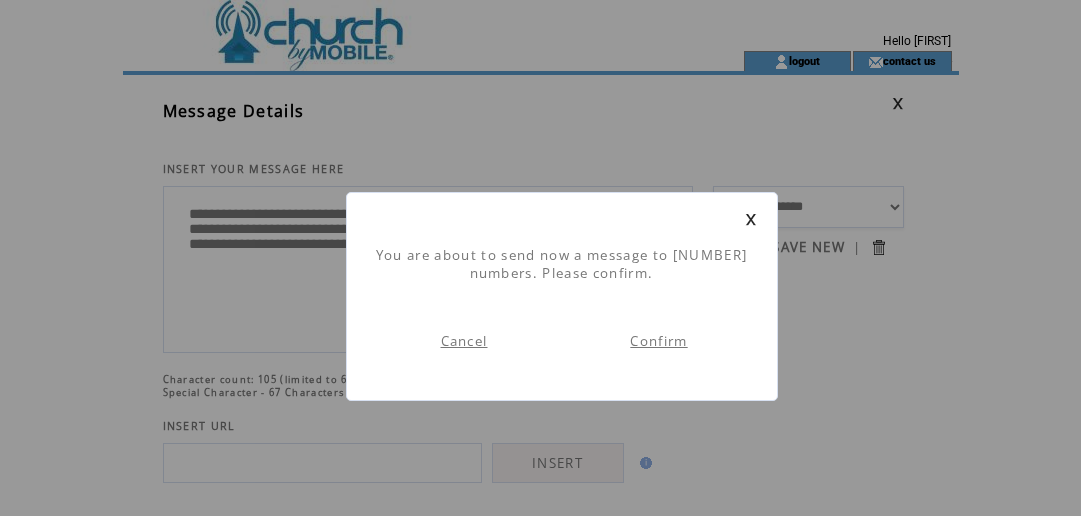 scroll, scrollTop: 0, scrollLeft: 0, axis: both 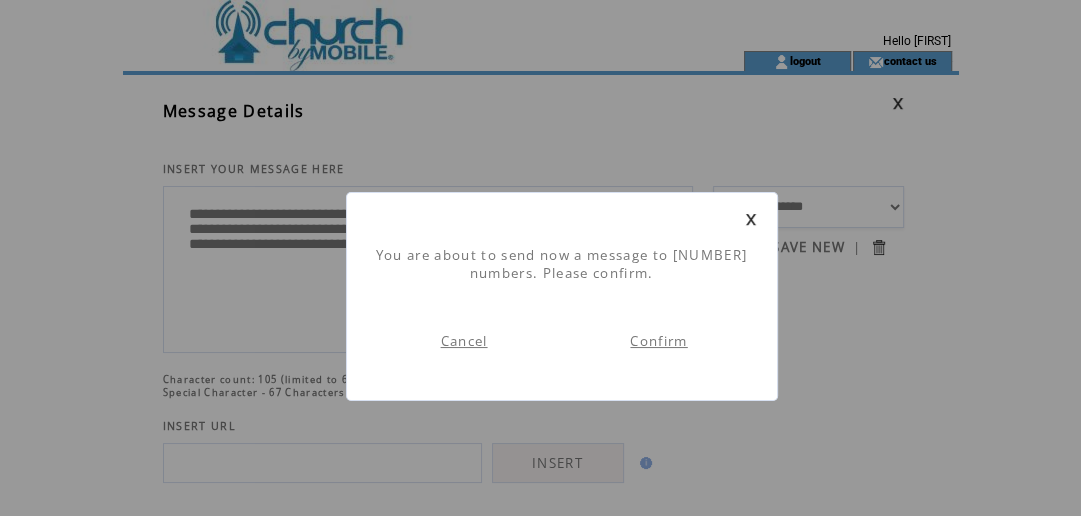 click on "Confirm" at bounding box center [659, 341] 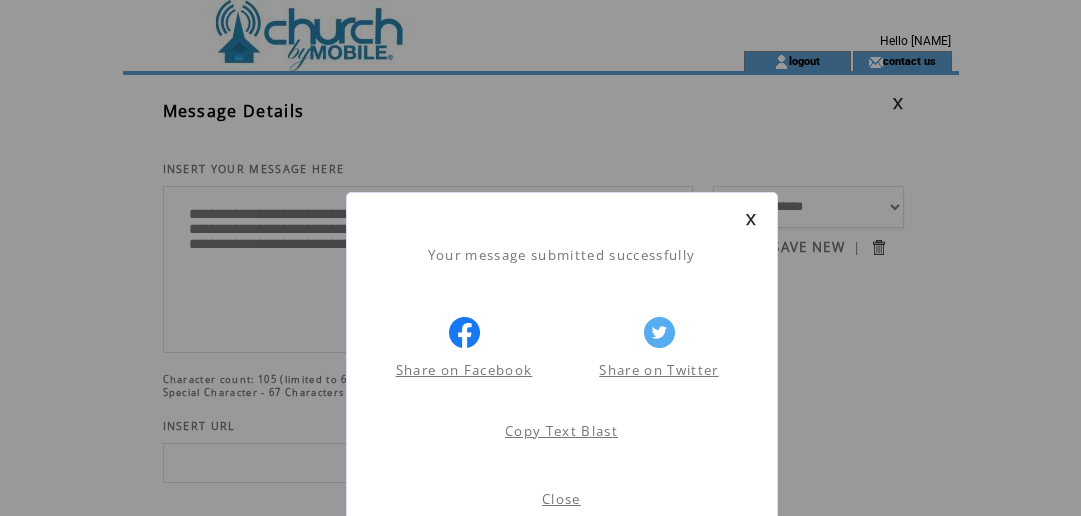 scroll, scrollTop: 0, scrollLeft: 0, axis: both 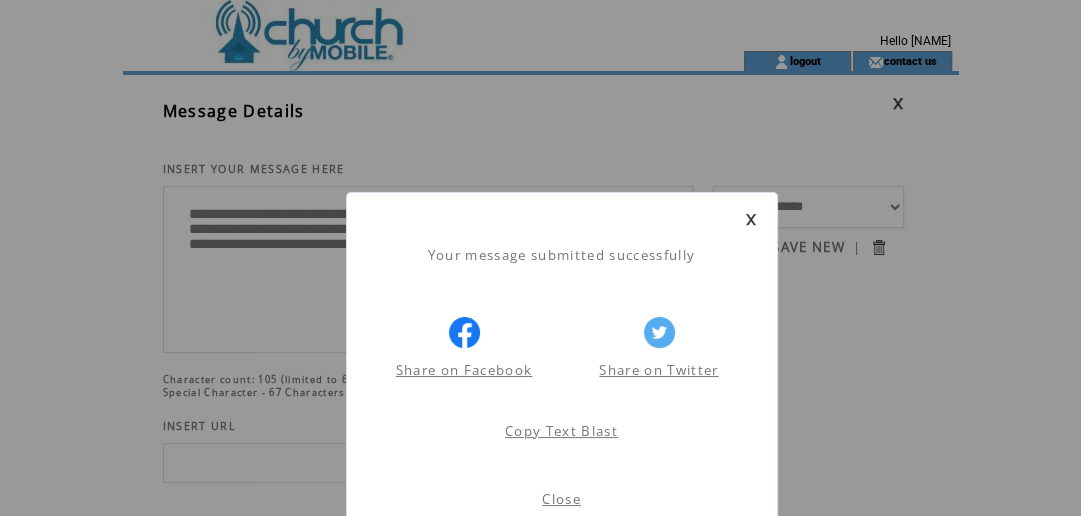click on "Close" at bounding box center (561, 499) 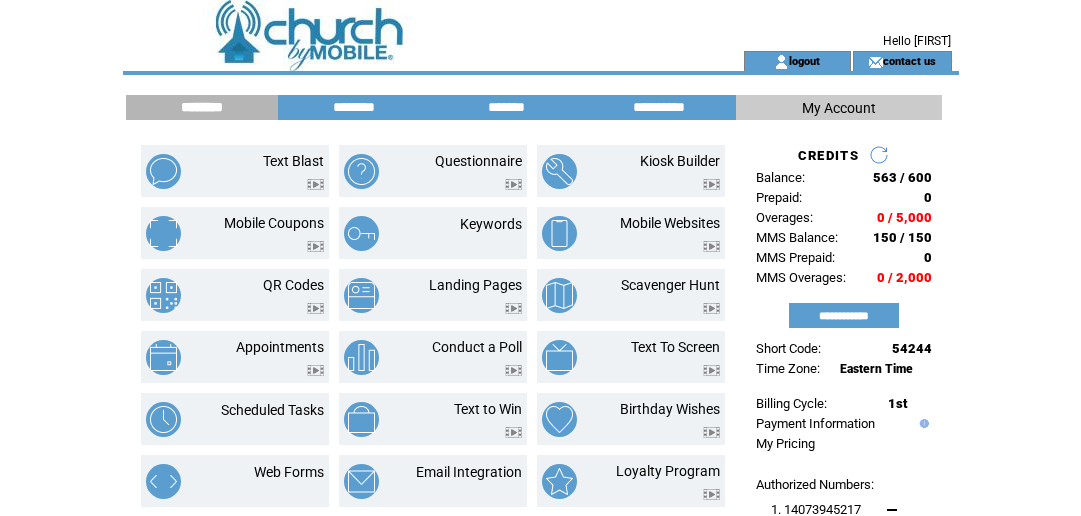 scroll, scrollTop: 0, scrollLeft: 0, axis: both 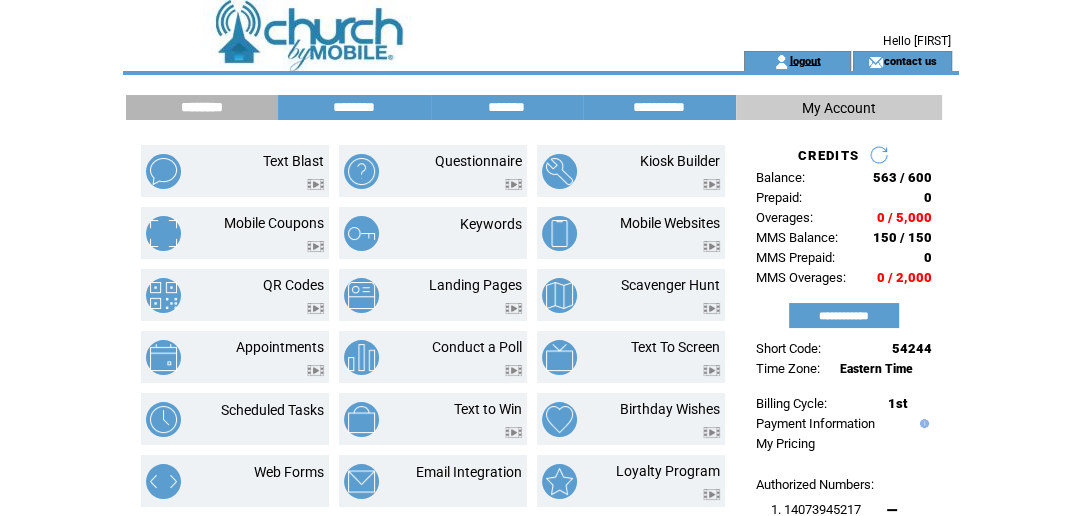 click on "logout" at bounding box center [804, 60] 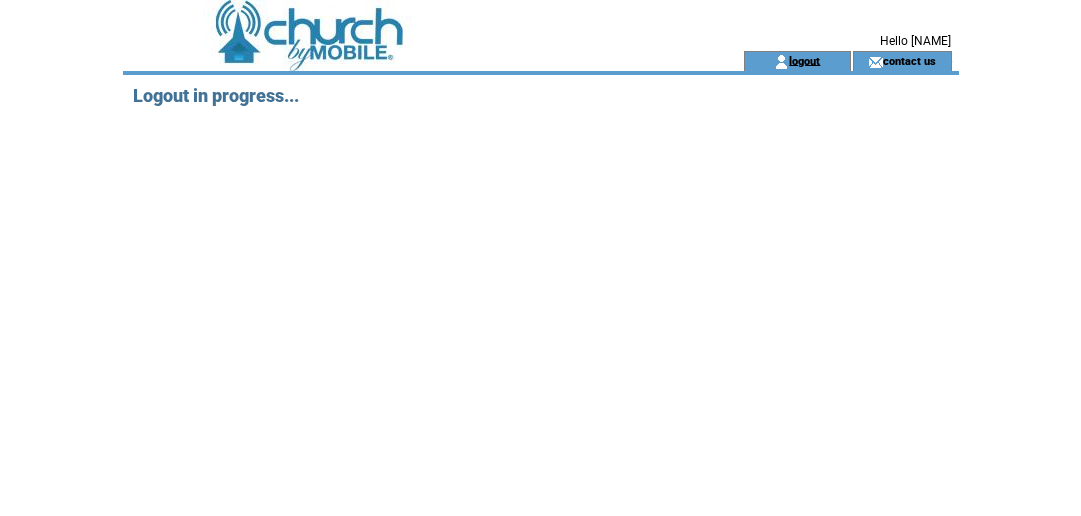 scroll, scrollTop: 0, scrollLeft: 0, axis: both 